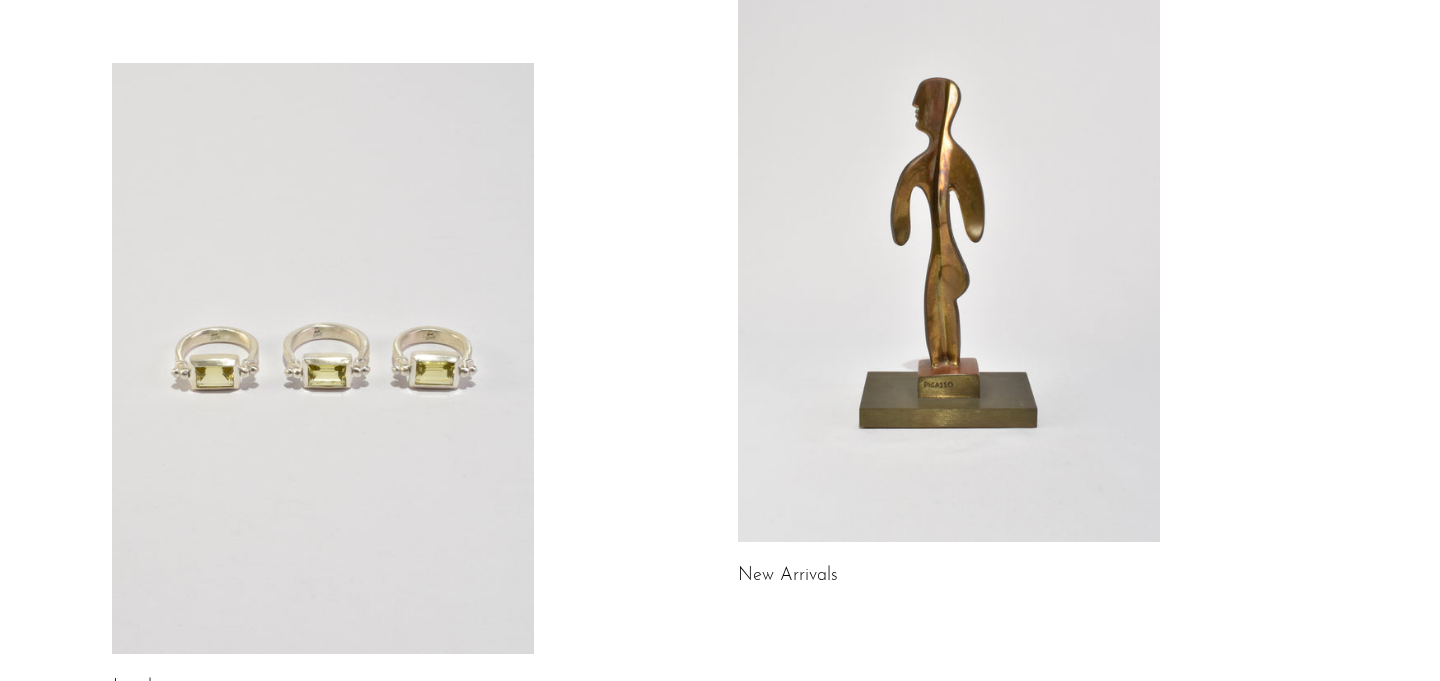 scroll, scrollTop: 252, scrollLeft: 0, axis: vertical 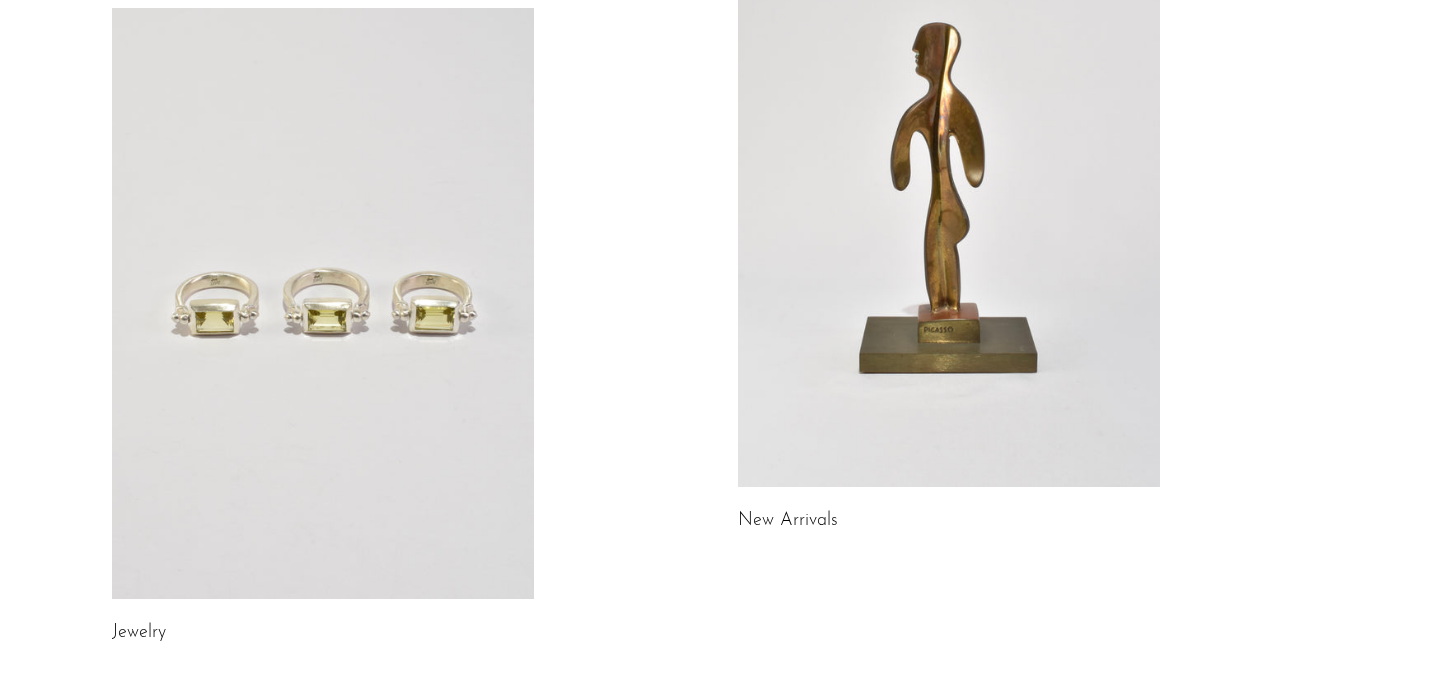 click at bounding box center (323, 303) 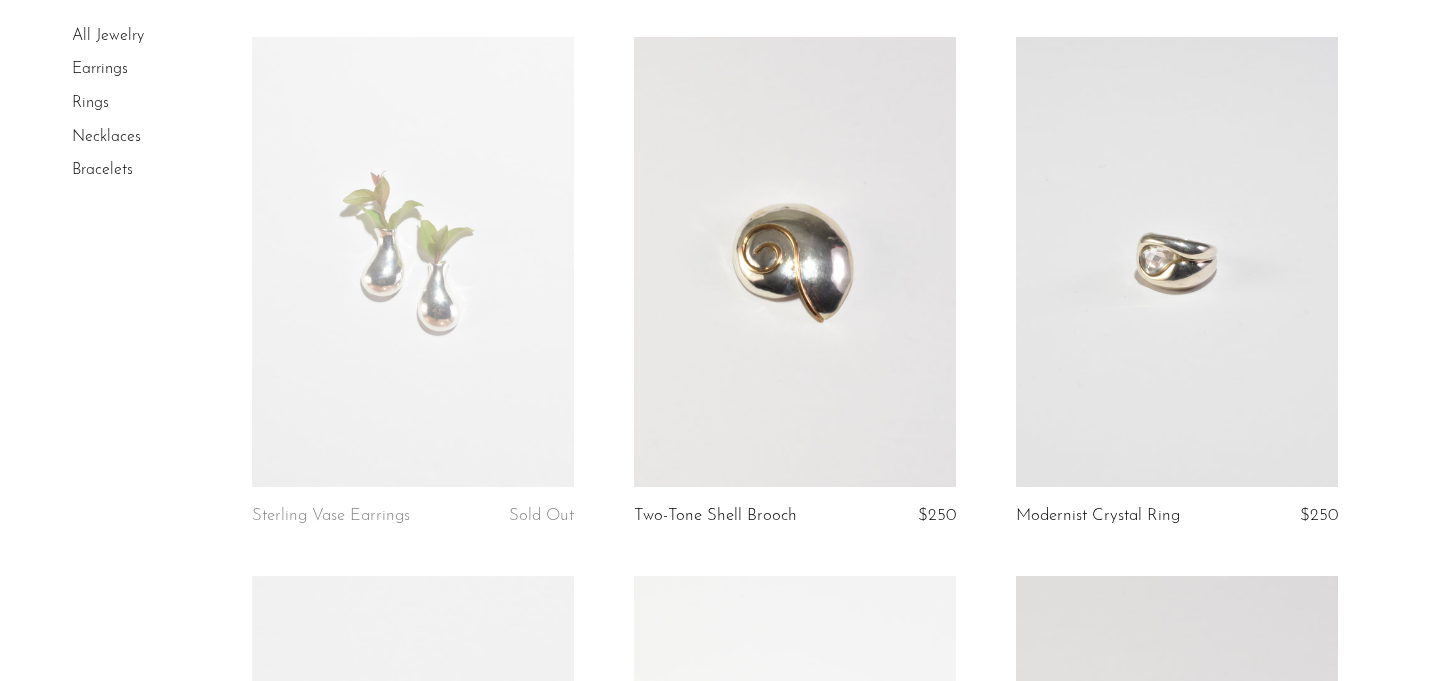 scroll, scrollTop: 1246, scrollLeft: 0, axis: vertical 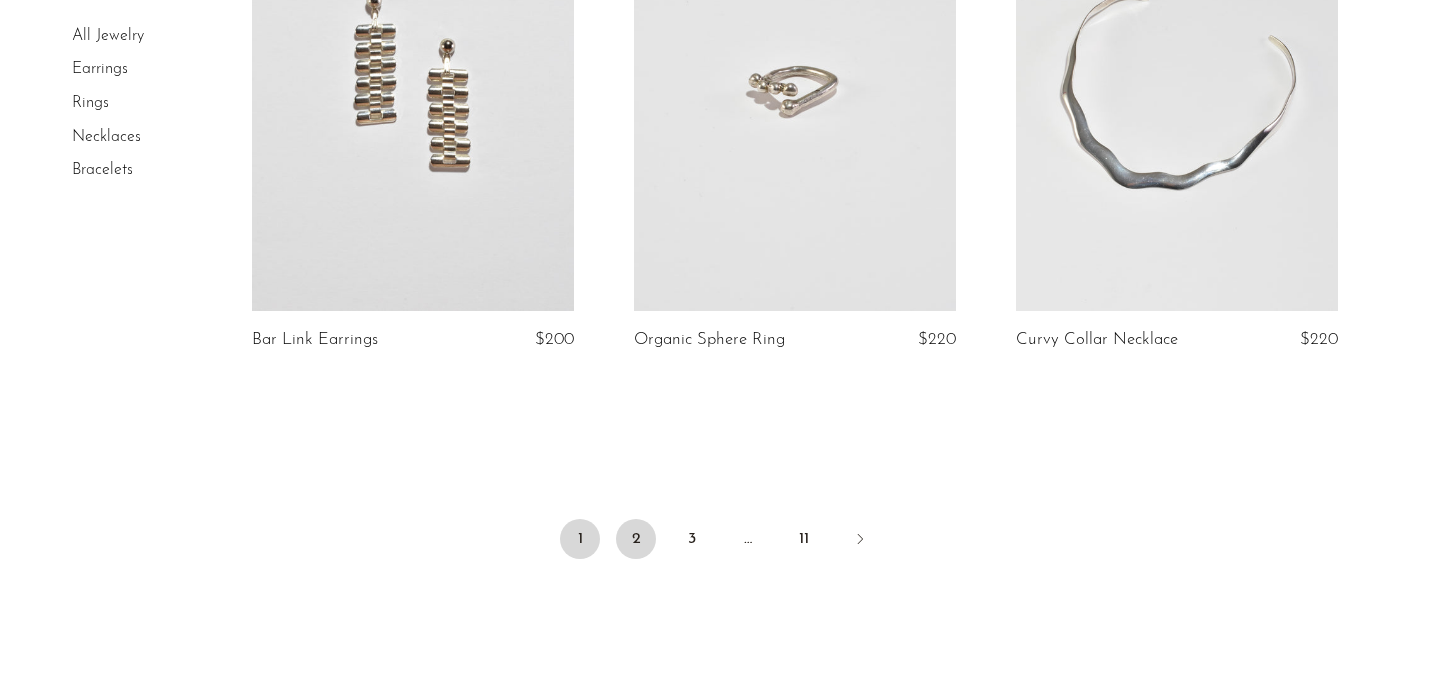 click on "2" at bounding box center [636, 539] 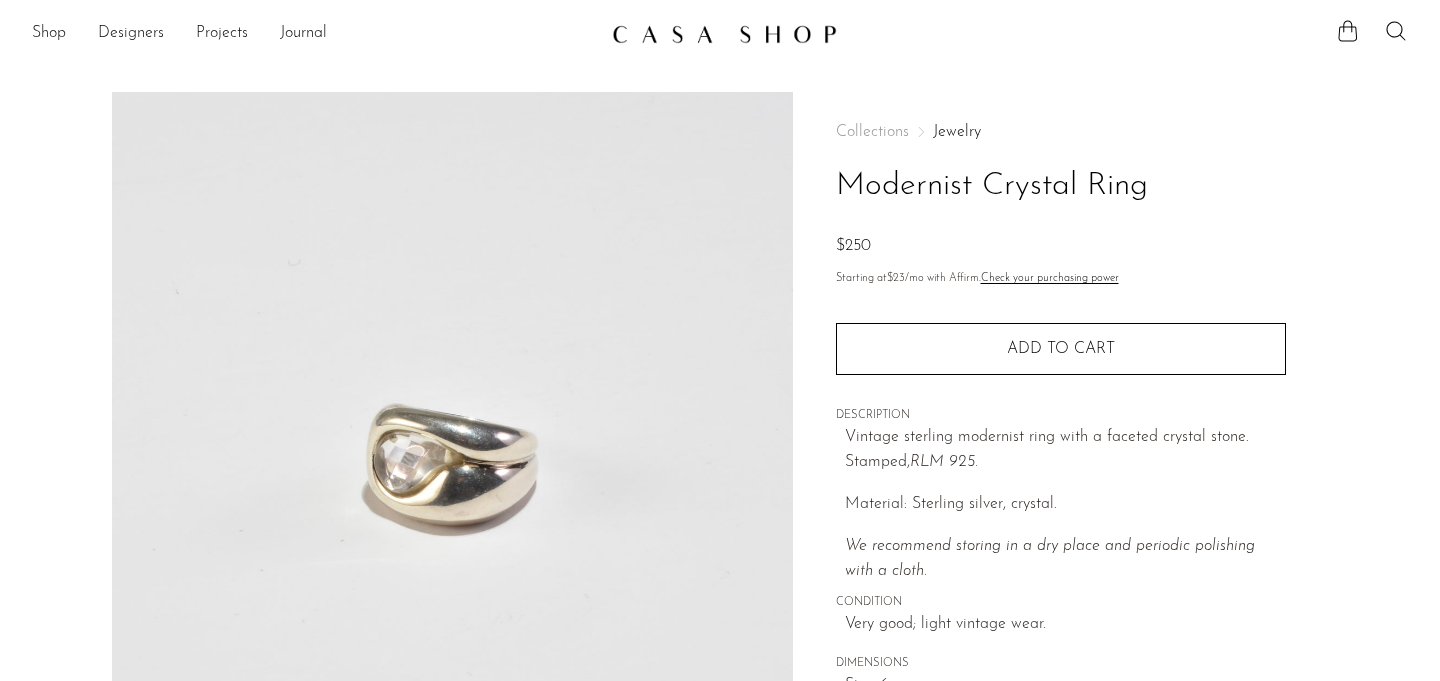 scroll, scrollTop: 0, scrollLeft: 0, axis: both 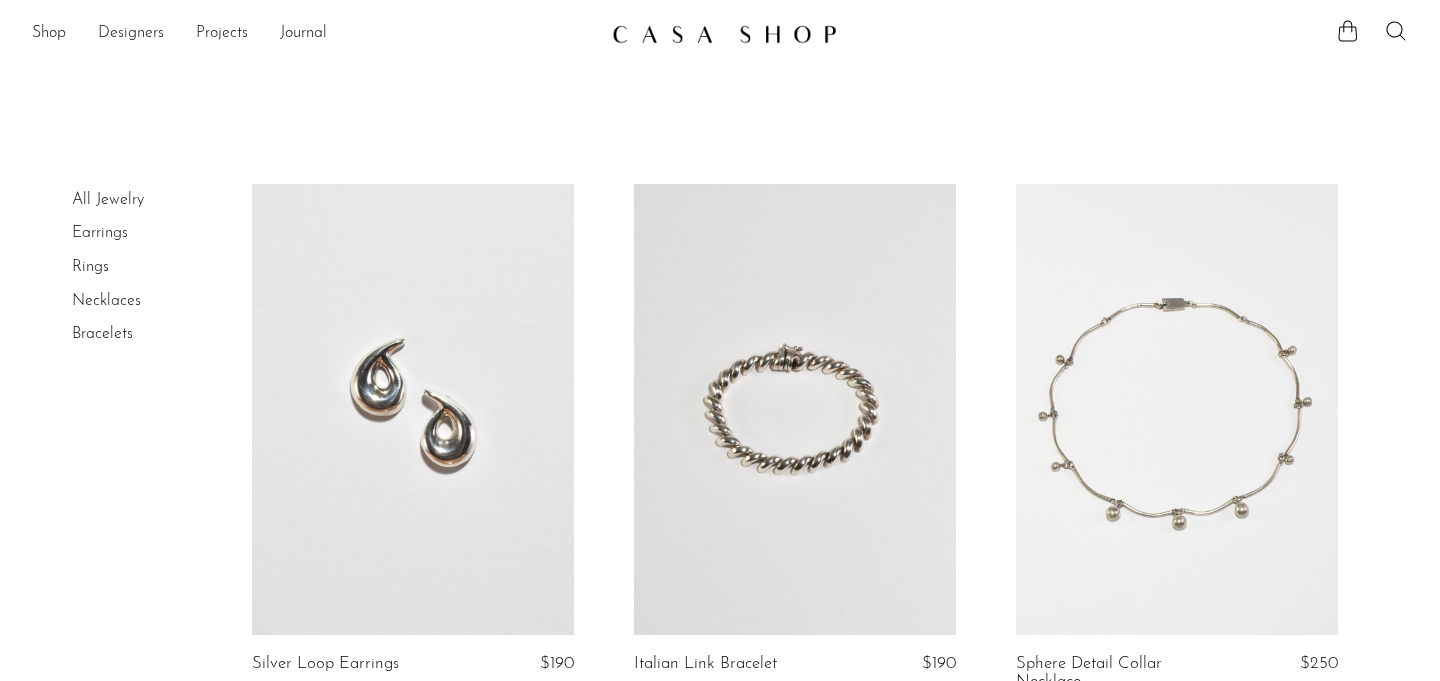 click on "Rings" at bounding box center (90, 267) 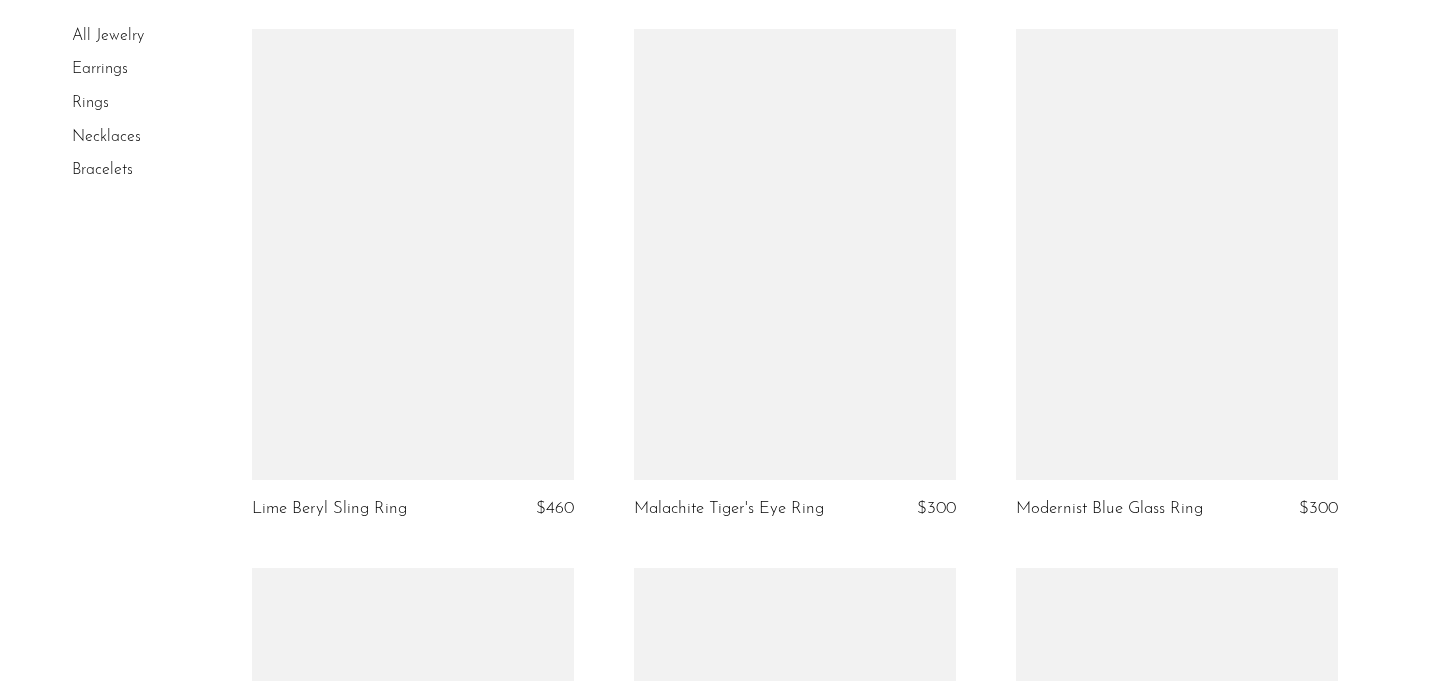 scroll, scrollTop: 5066, scrollLeft: 0, axis: vertical 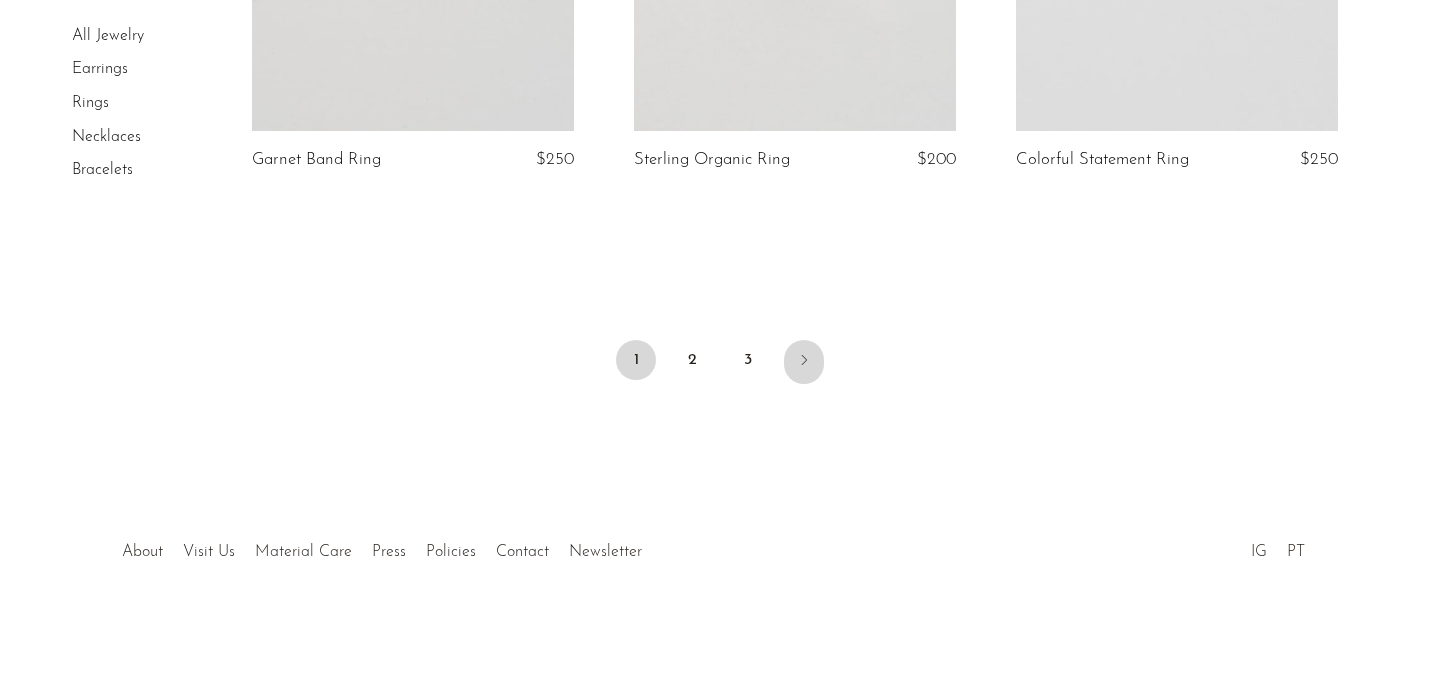 click at bounding box center [804, 362] 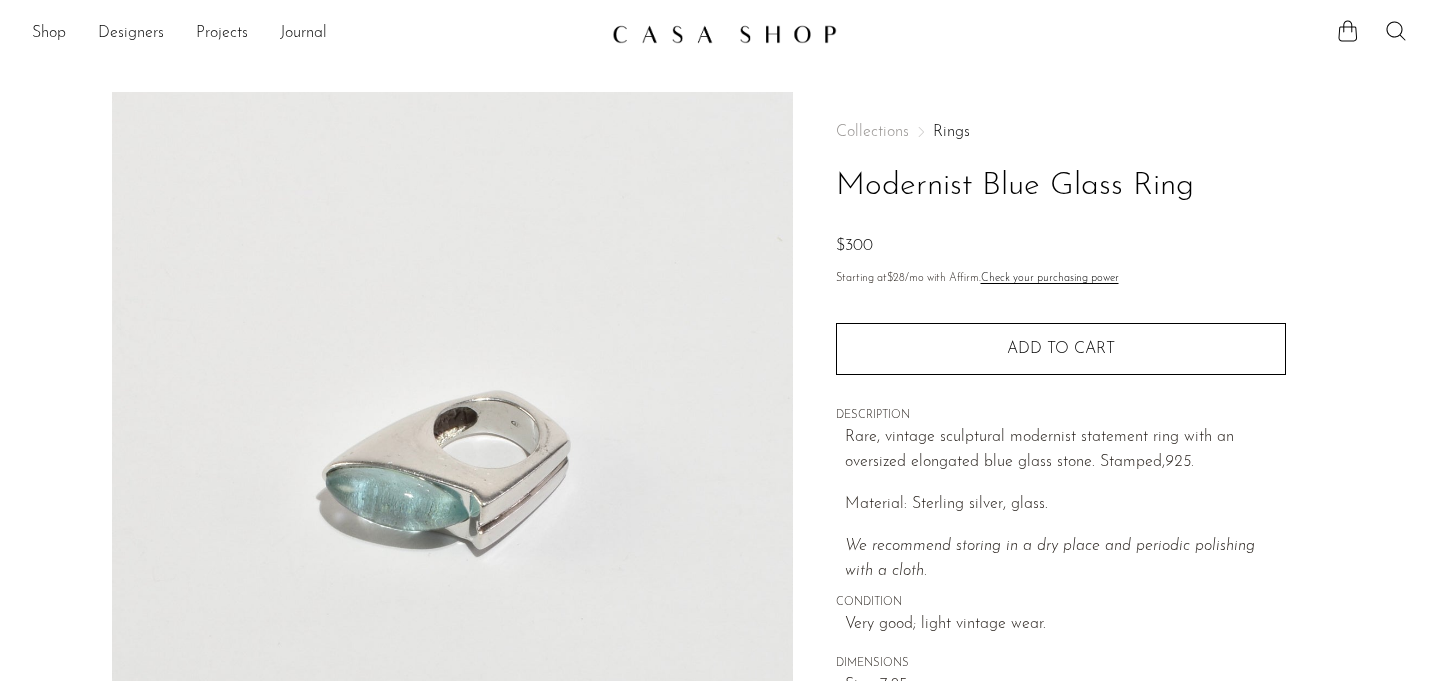 scroll, scrollTop: 0, scrollLeft: 0, axis: both 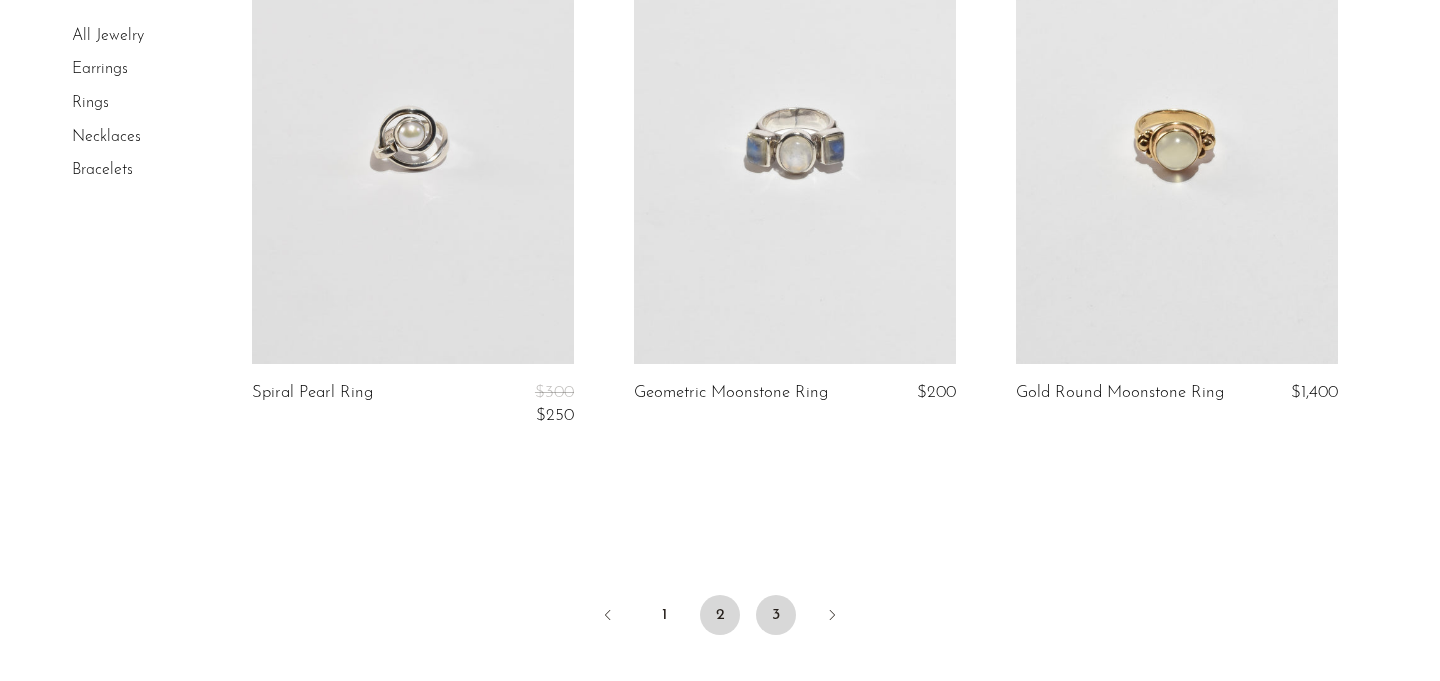 click on "3" at bounding box center (776, 615) 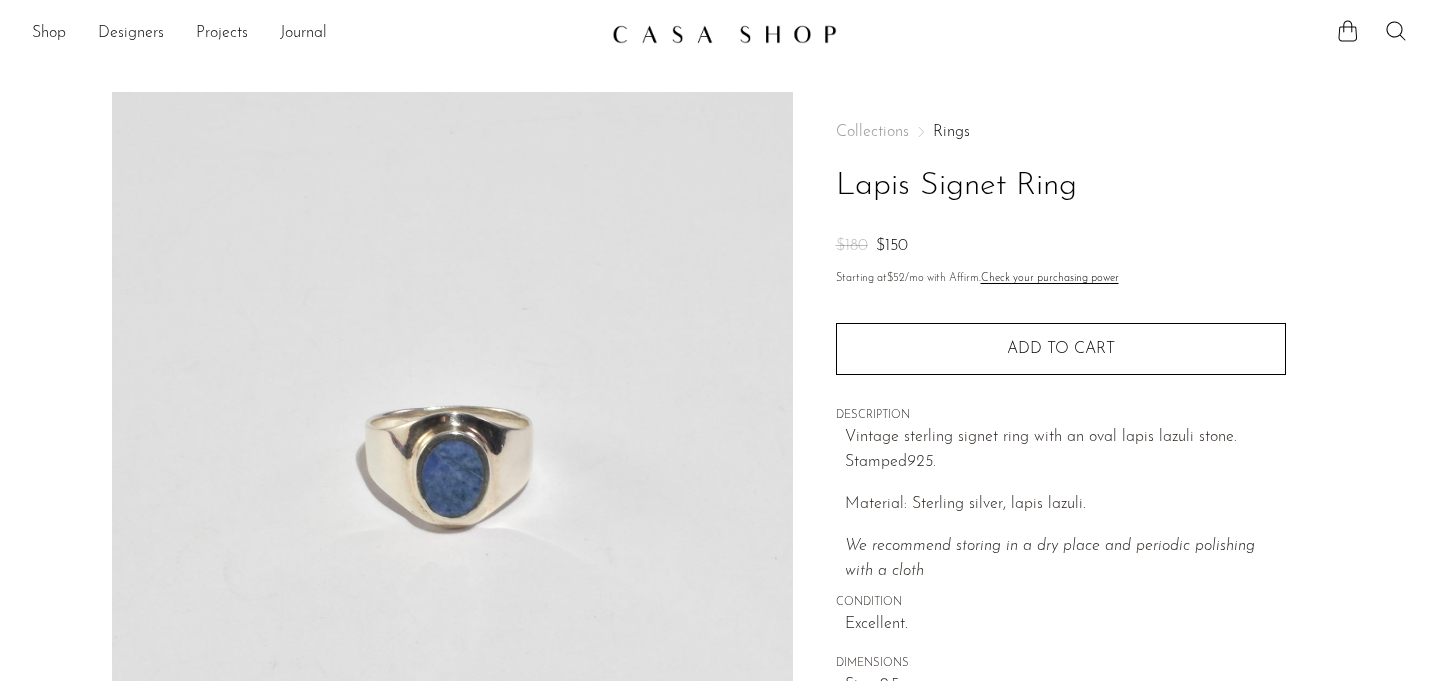 scroll, scrollTop: 0, scrollLeft: 0, axis: both 